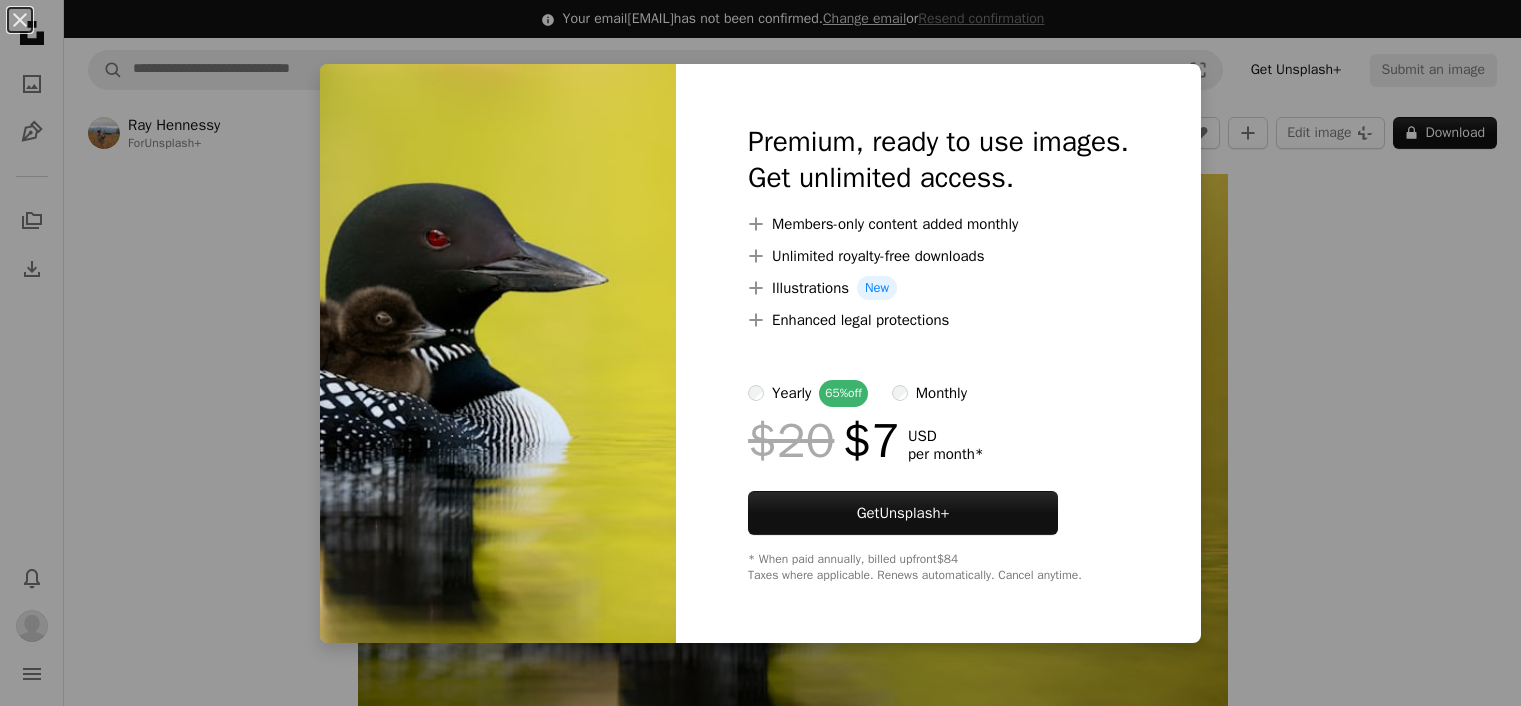scroll, scrollTop: 0, scrollLeft: 0, axis: both 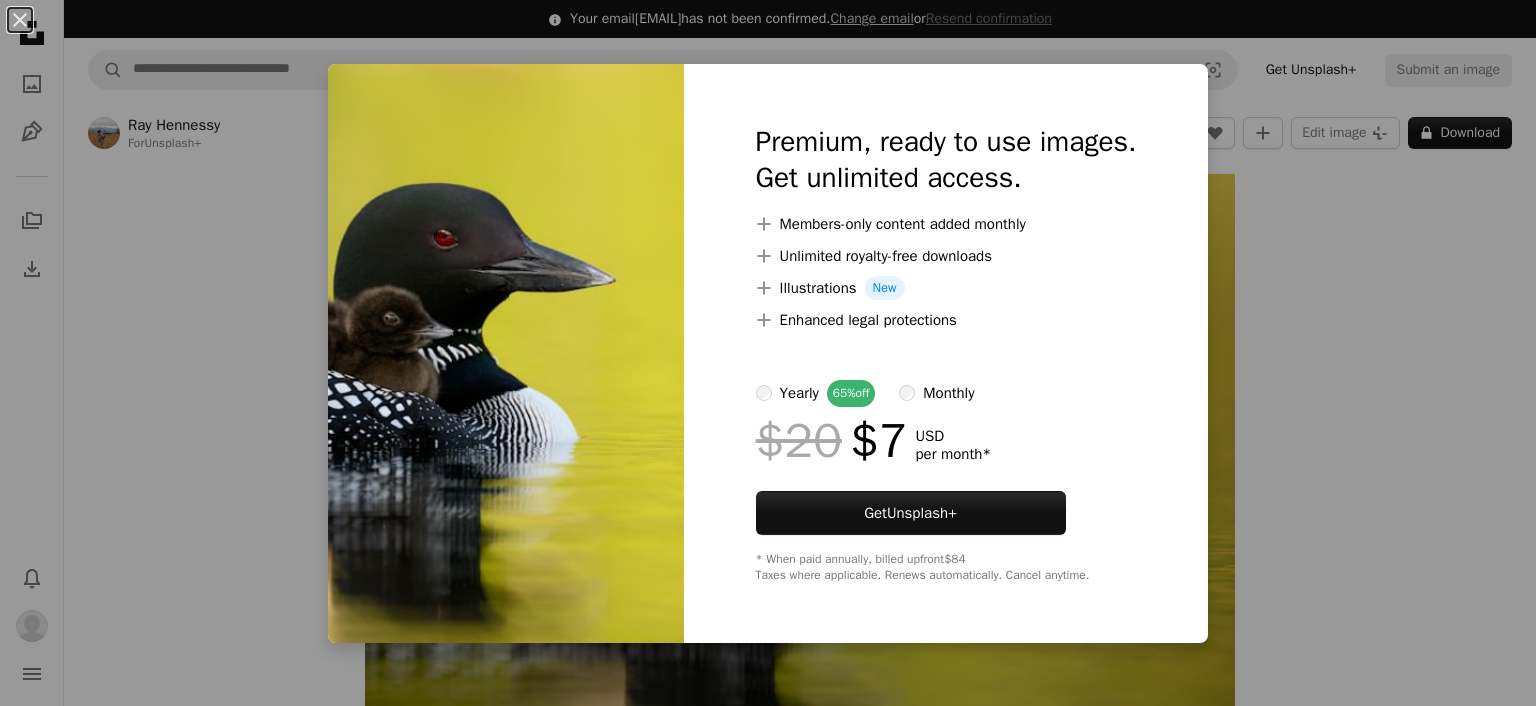 click on "An X shape Premium, ready to use images. Get unlimited access. A plus sign Members-only content added monthly A plus sign Unlimited royalty-free downloads A plus sign Illustrations  New A plus sign Enhanced legal protections yearly 65%  off monthly $20   $7 USD per month * Get  Unsplash+ * When paid annually, billed upfront  $84 Taxes where applicable. Renews automatically. Cancel anytime." at bounding box center (768, 353) 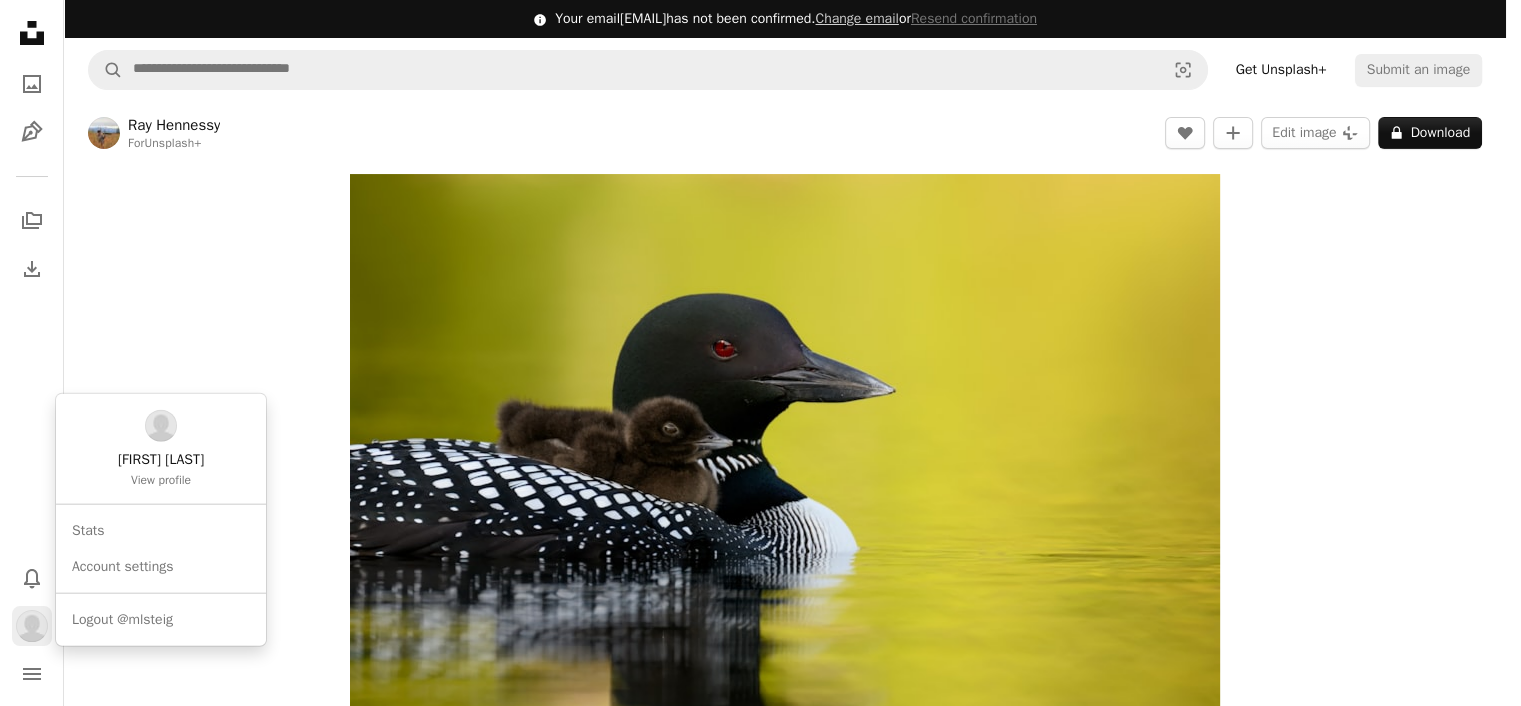 click at bounding box center [32, 626] 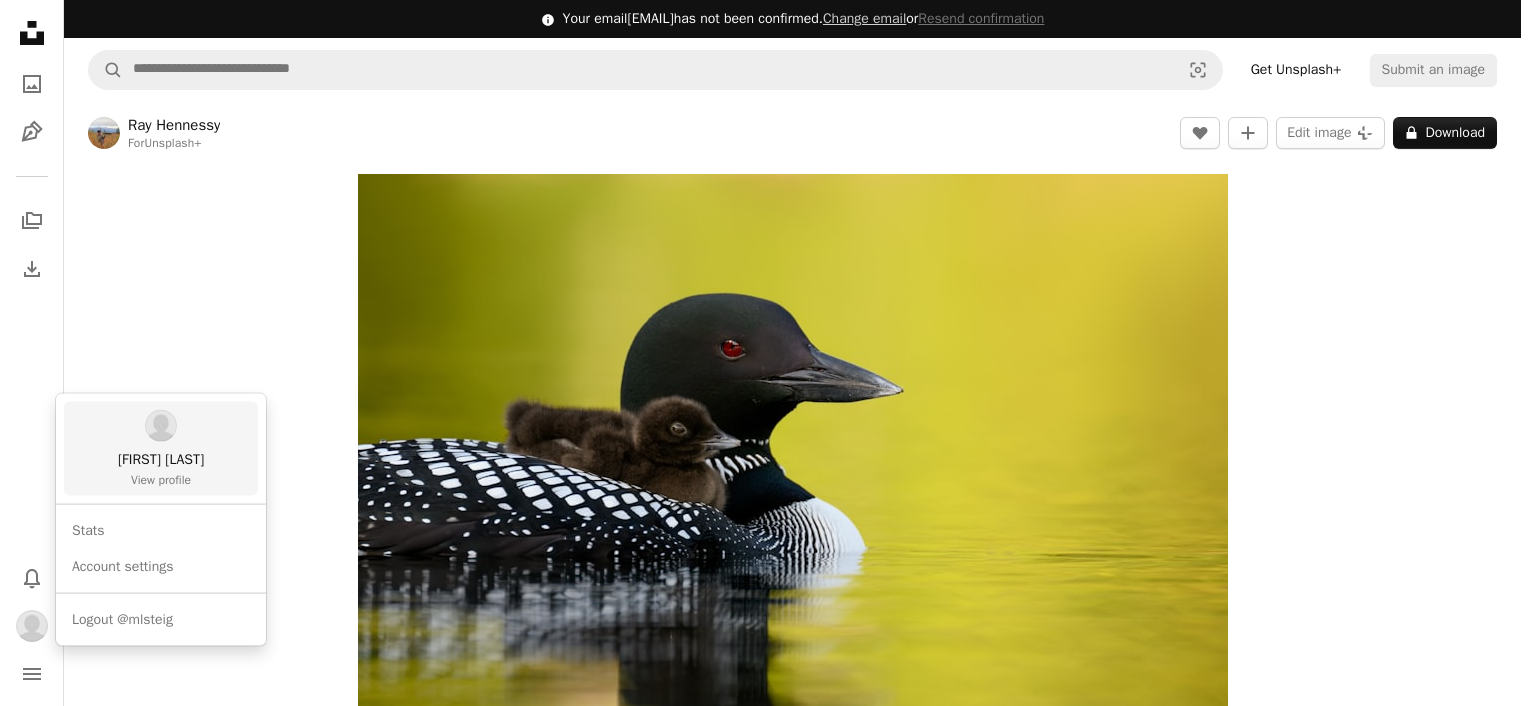 click on "View profile" at bounding box center [161, 480] 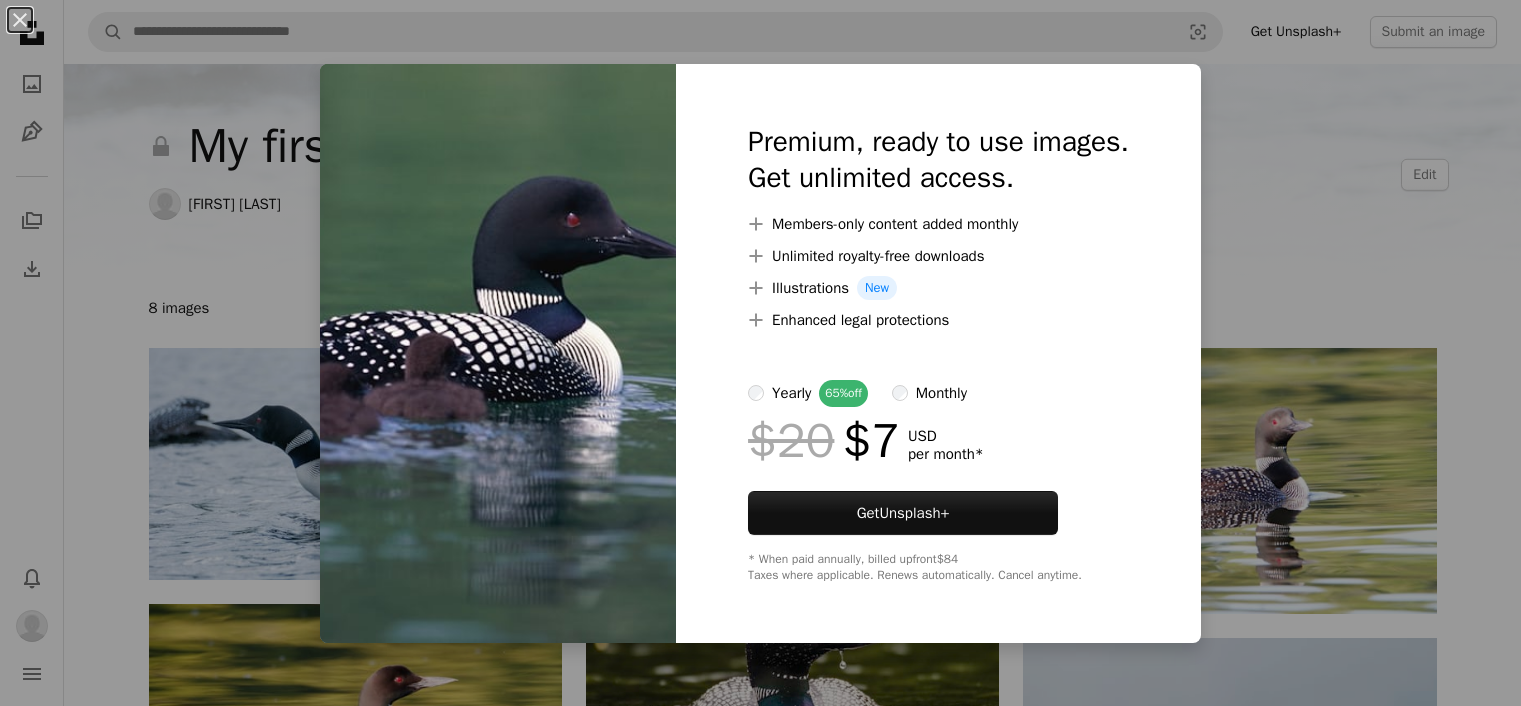 scroll, scrollTop: 773, scrollLeft: 0, axis: vertical 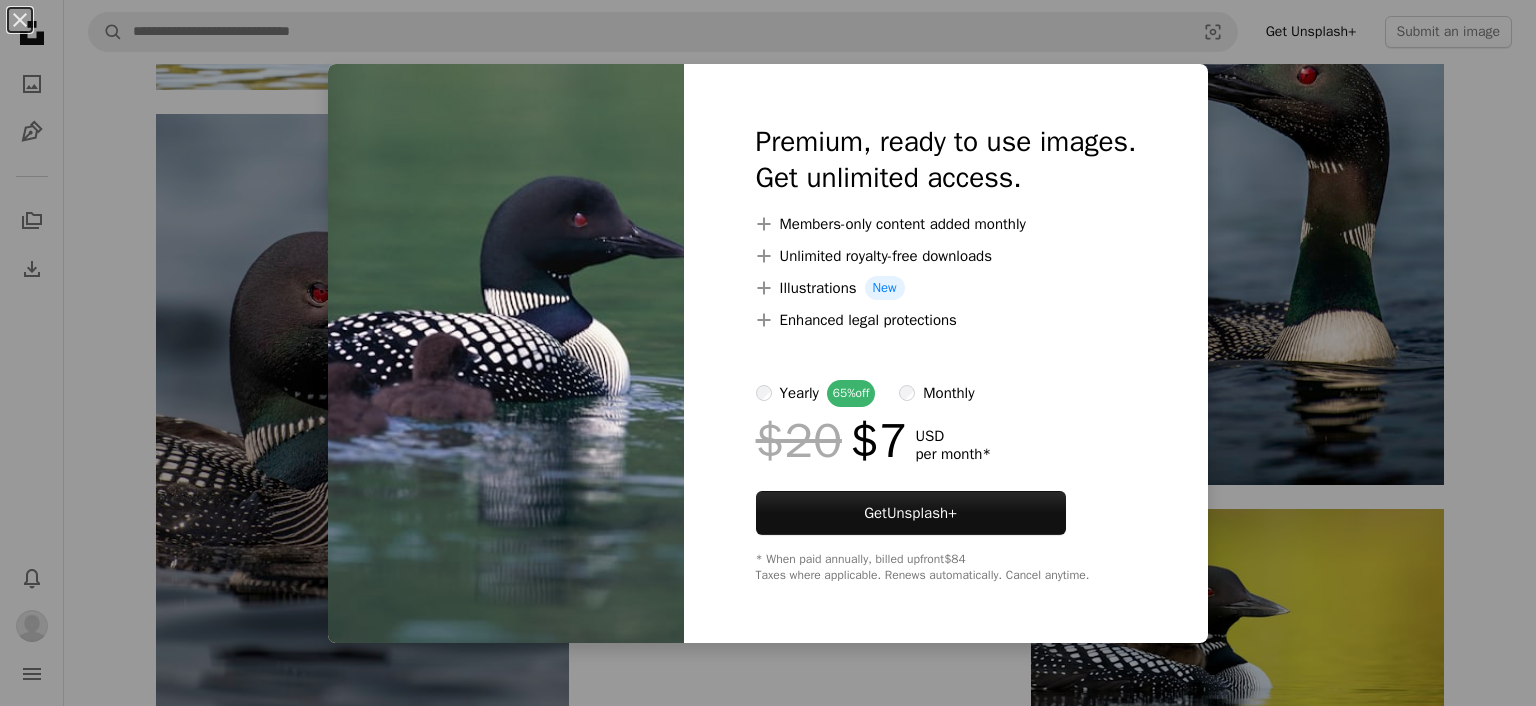 click on "An X shape Premium, ready to use images. Get unlimited access. A plus sign Members-only content added monthly A plus sign Unlimited royalty-free downloads A plus sign Illustrations  New A plus sign Enhanced legal protections yearly 65%  off monthly $20   $7 USD per month * Get  Unsplash+ * When paid annually, billed upfront  $84 Taxes where applicable. Renews automatically. Cancel anytime." at bounding box center [768, 353] 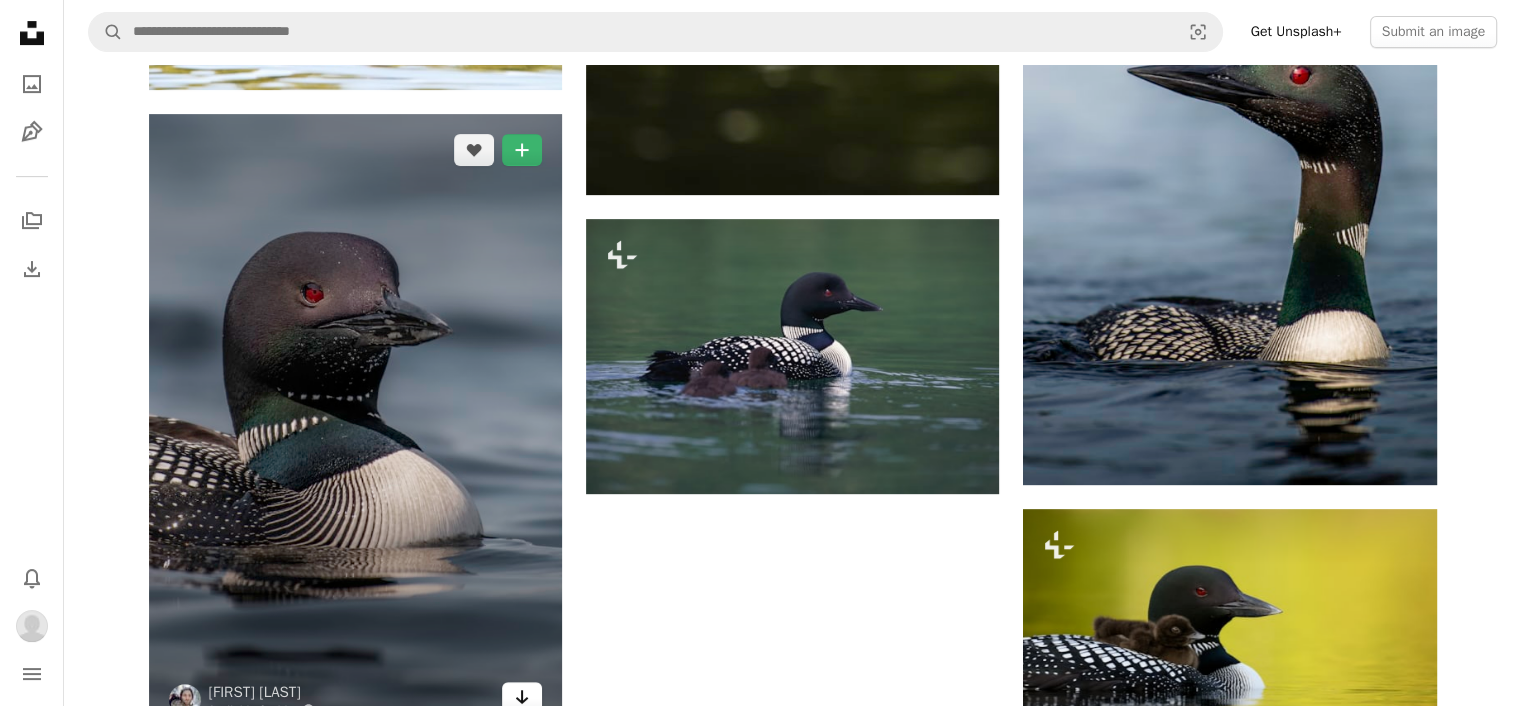 click on "Arrow pointing down" 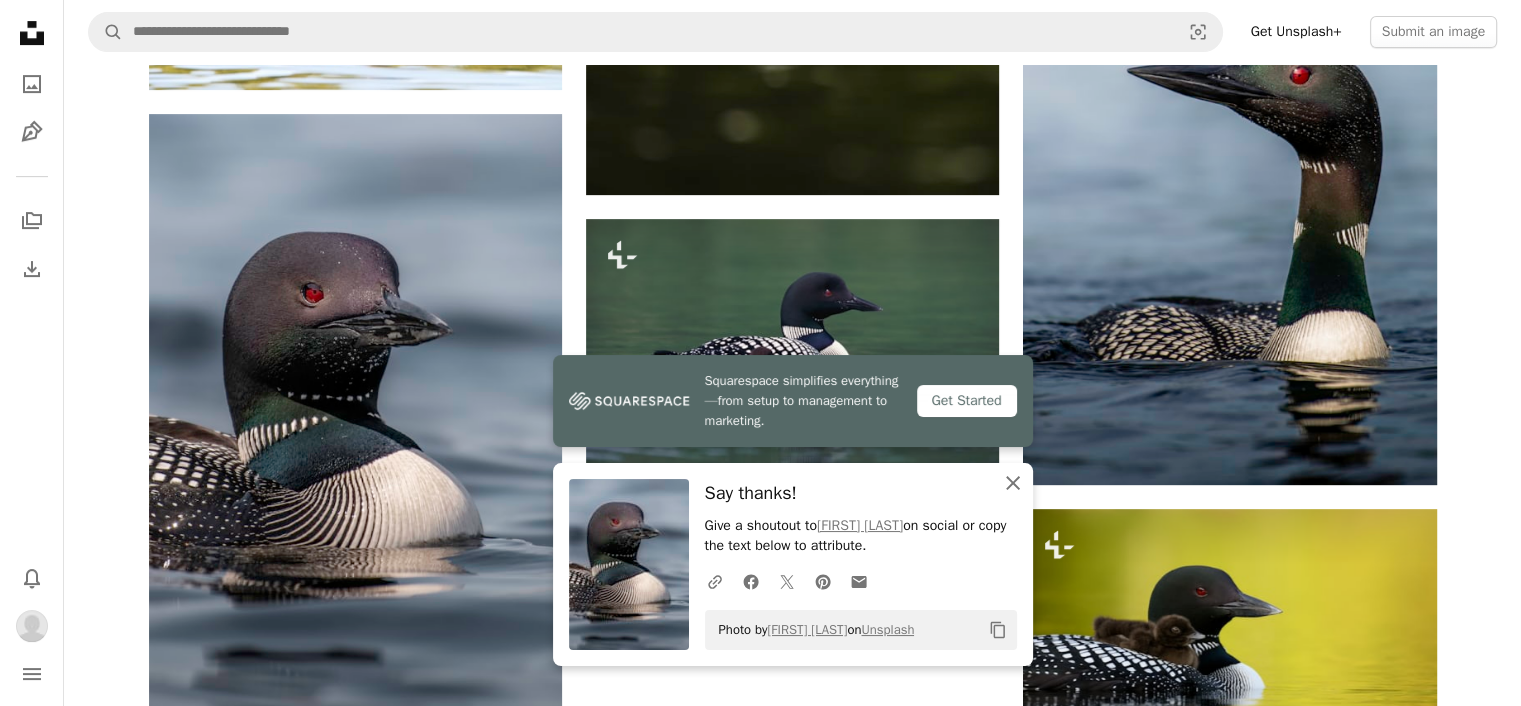 click on "An X shape" 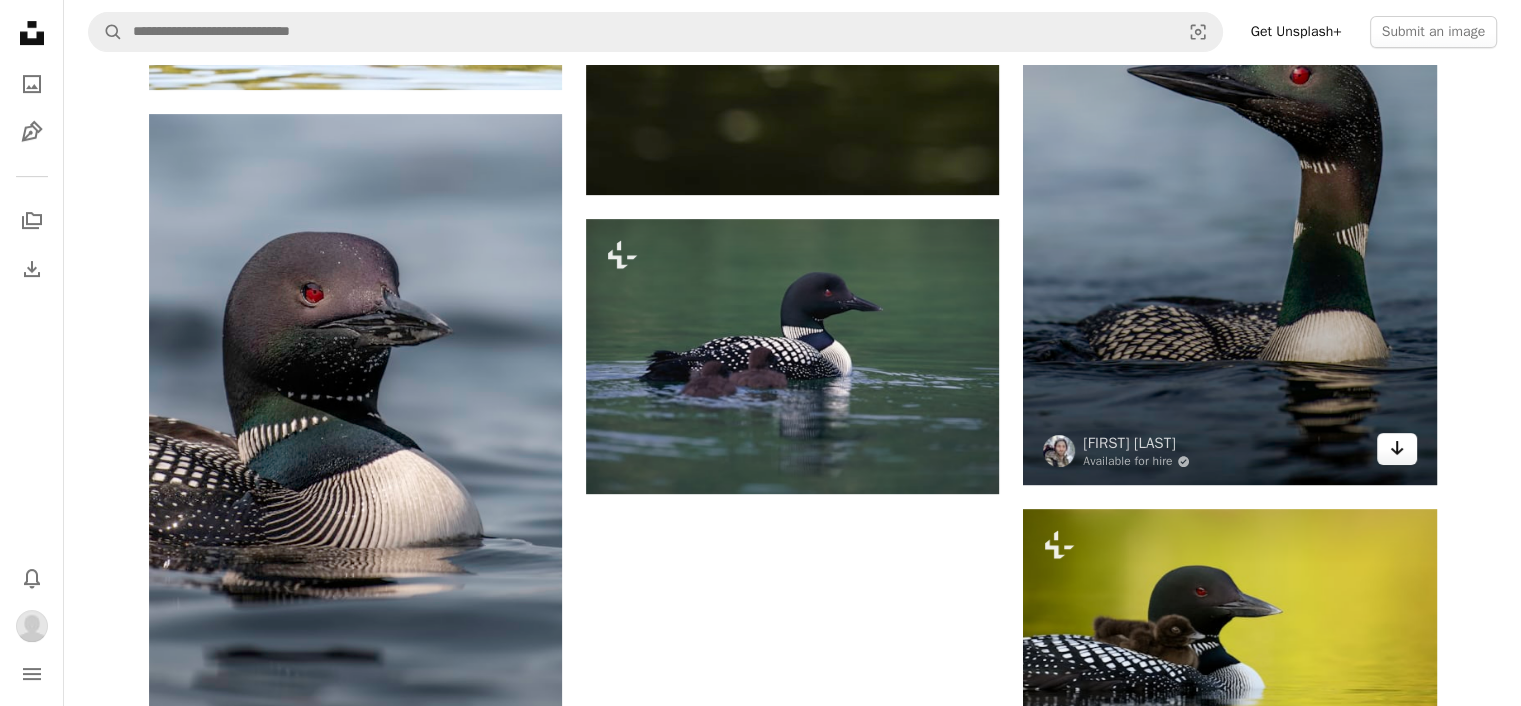 click on "Arrow pointing down" 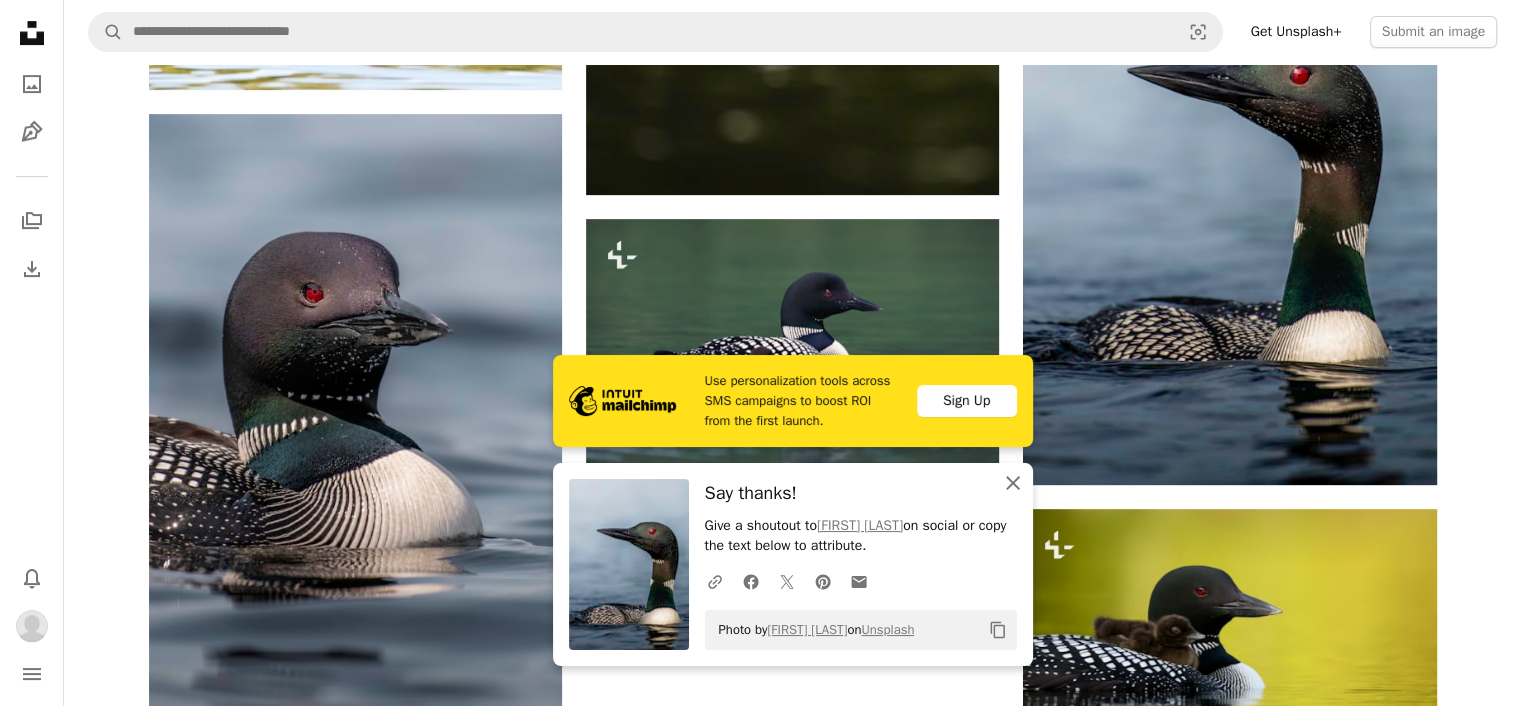 click on "An X shape" 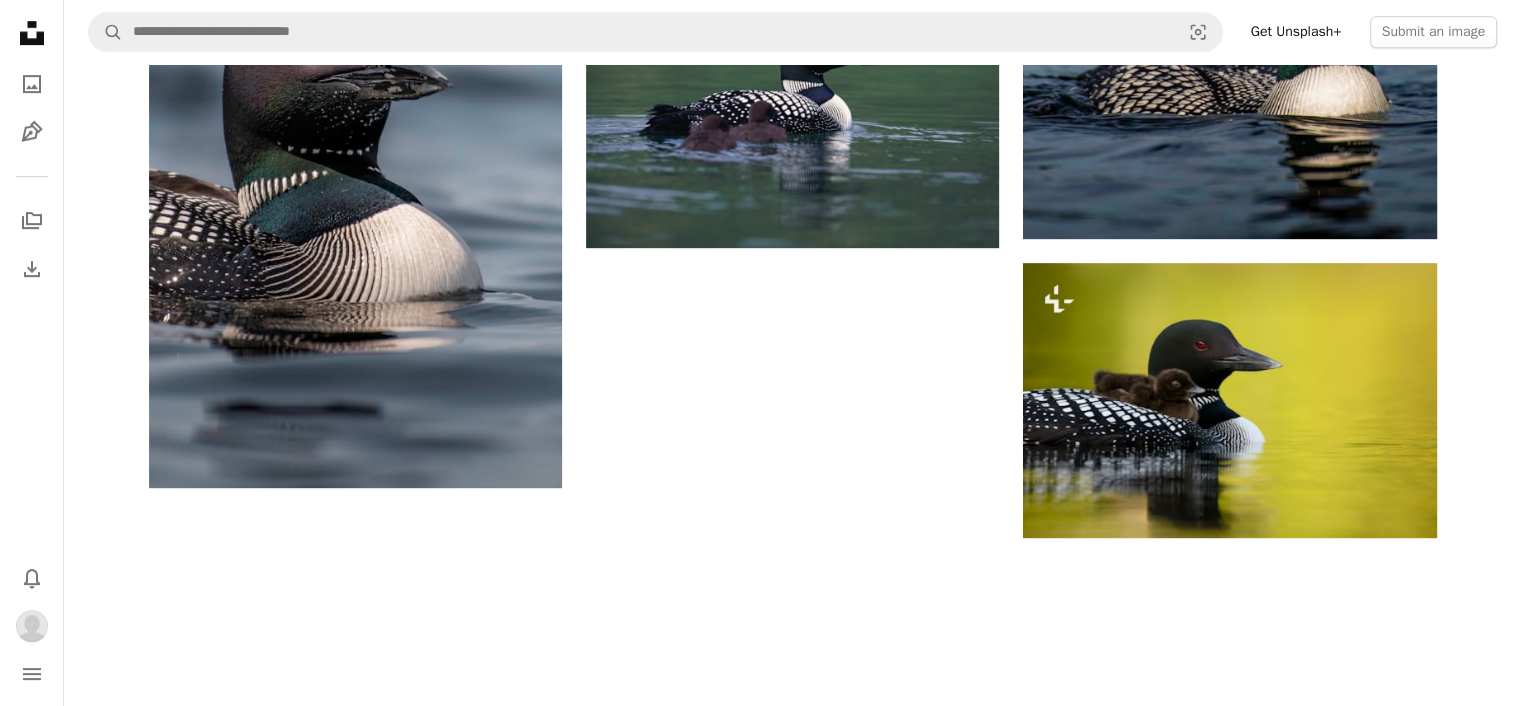 scroll, scrollTop: 1100, scrollLeft: 0, axis: vertical 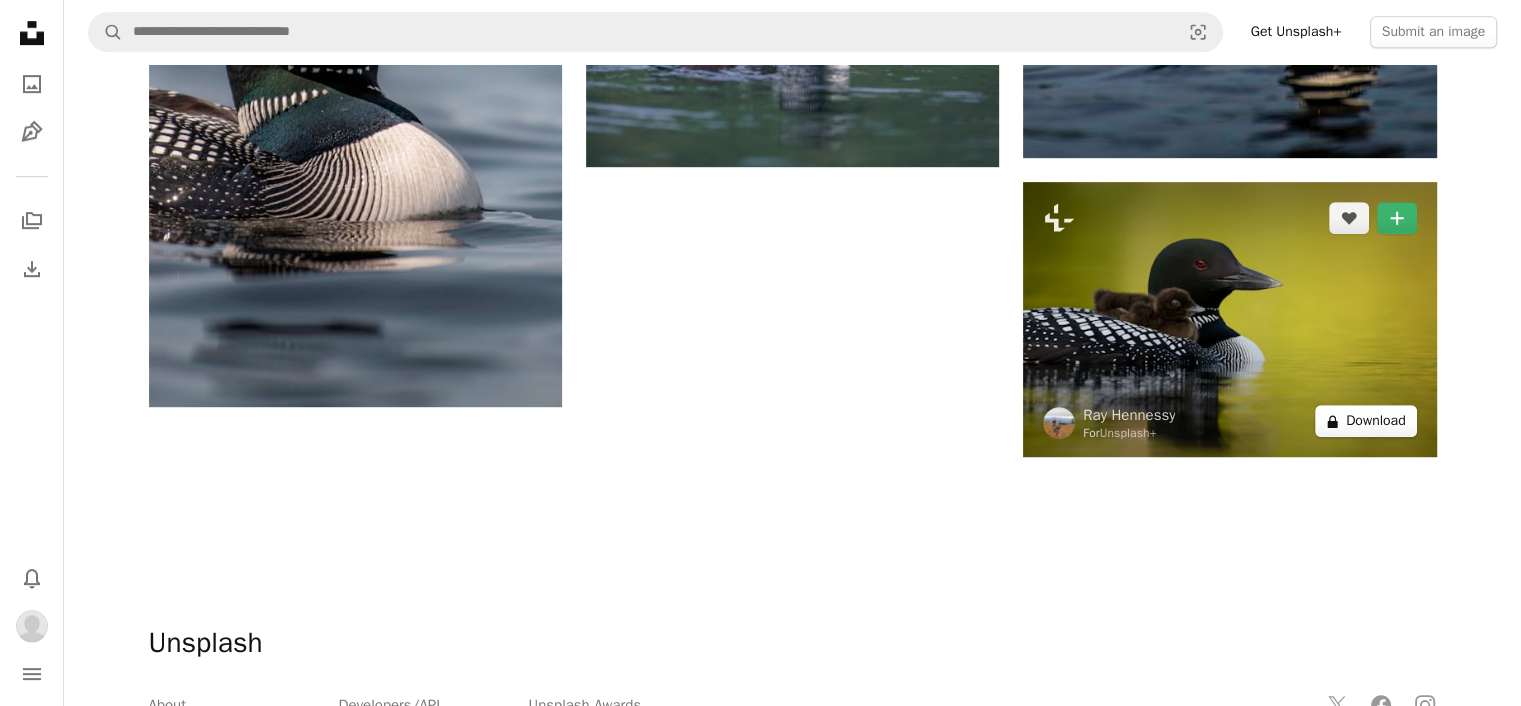 click on "A lock   Download" at bounding box center [1366, 421] 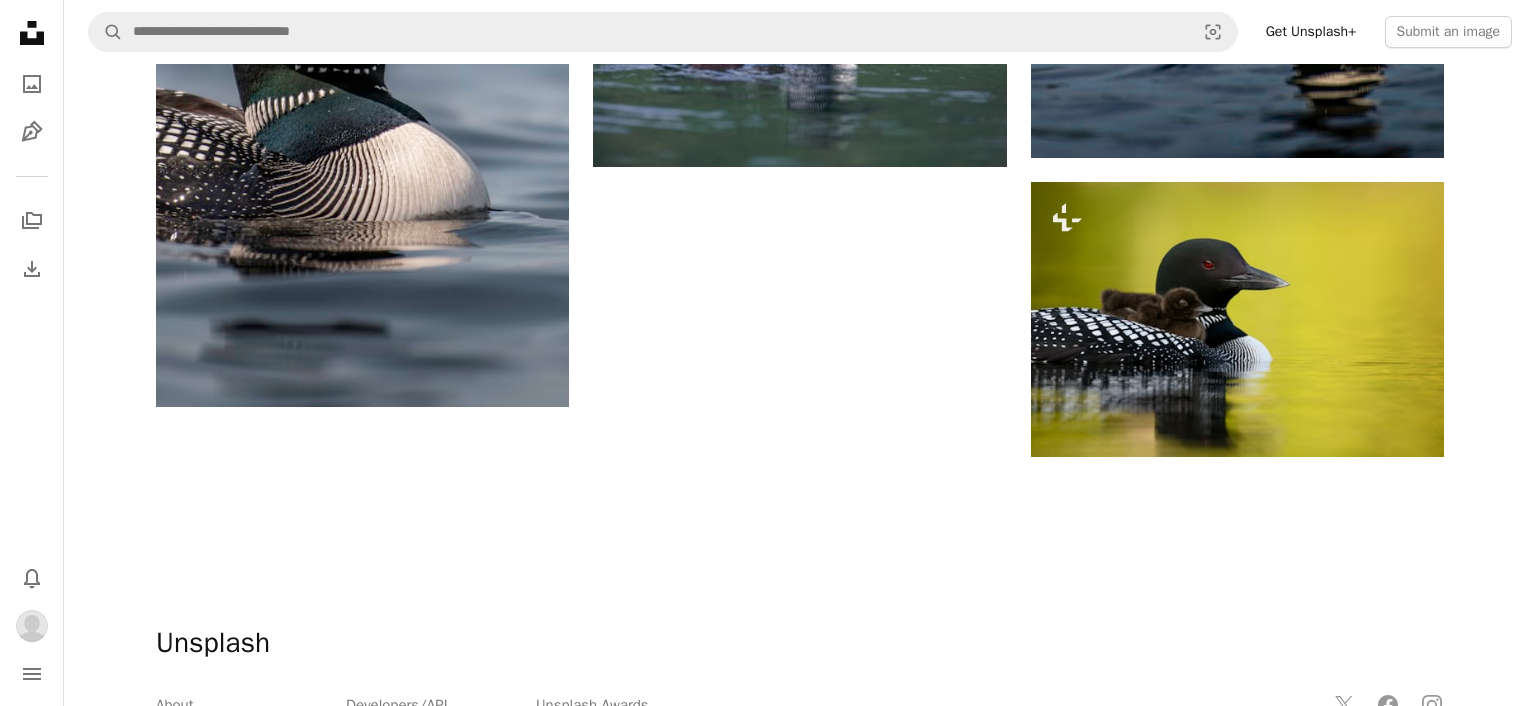 click on "An X shape Premium, ready to use images. Get unlimited access. A plus sign Members-only content added monthly A plus sign Unlimited royalty-free downloads A plus sign Illustrations  New A plus sign Enhanced legal protections yearly 65%  off monthly $20   $7 USD per month * Get  Unsplash+ * When paid annually, billed upfront  $84 Taxes where applicable. Renews automatically. Cancel anytime." at bounding box center [768, 1376] 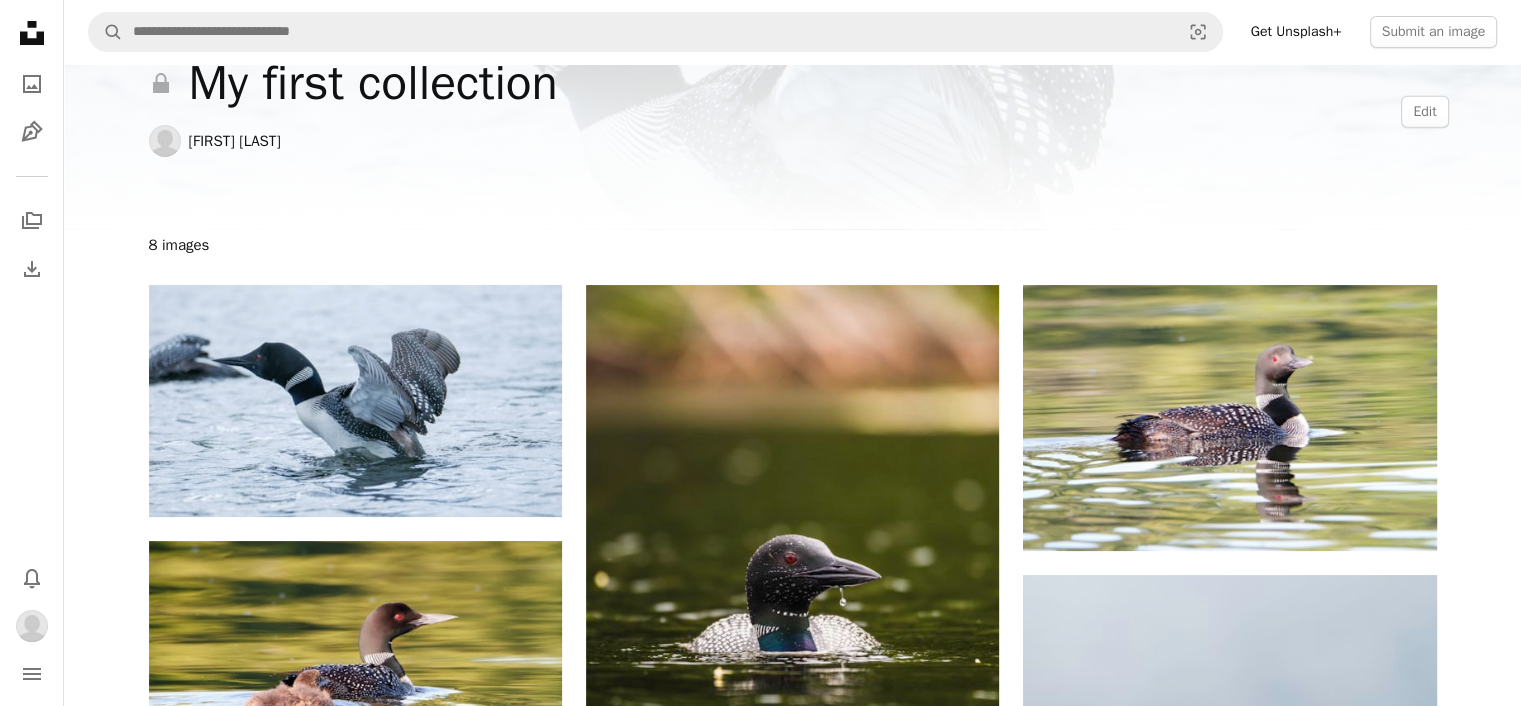 scroll, scrollTop: 0, scrollLeft: 0, axis: both 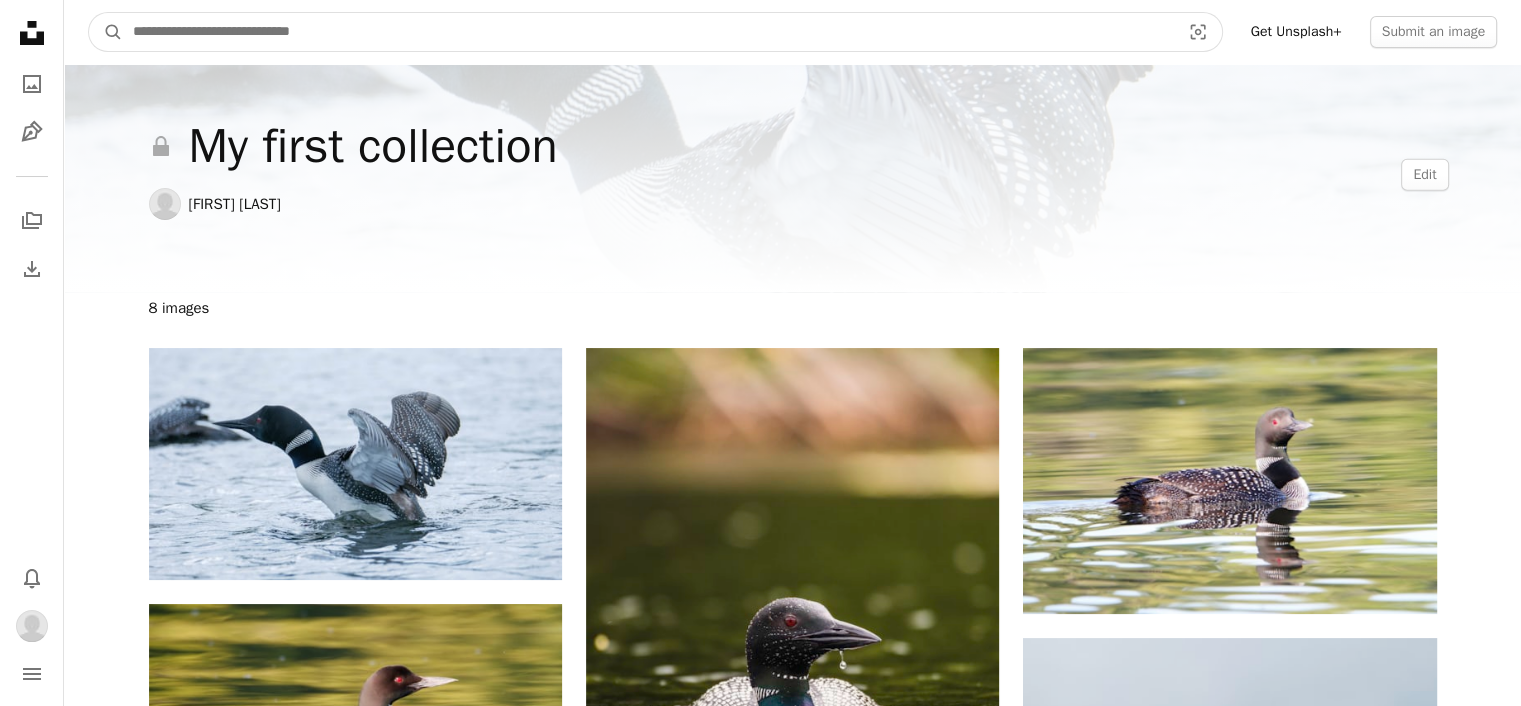 click at bounding box center [648, 32] 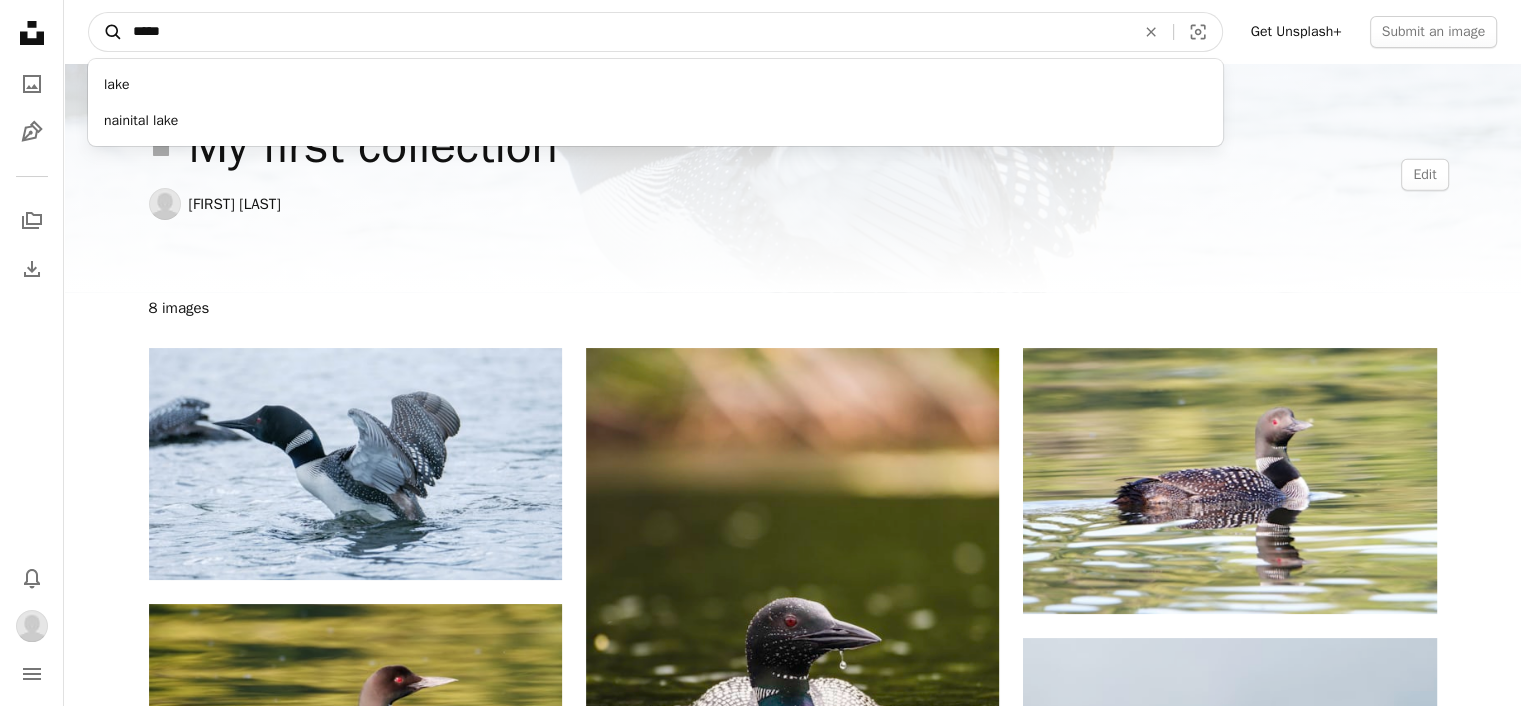 type on "*****" 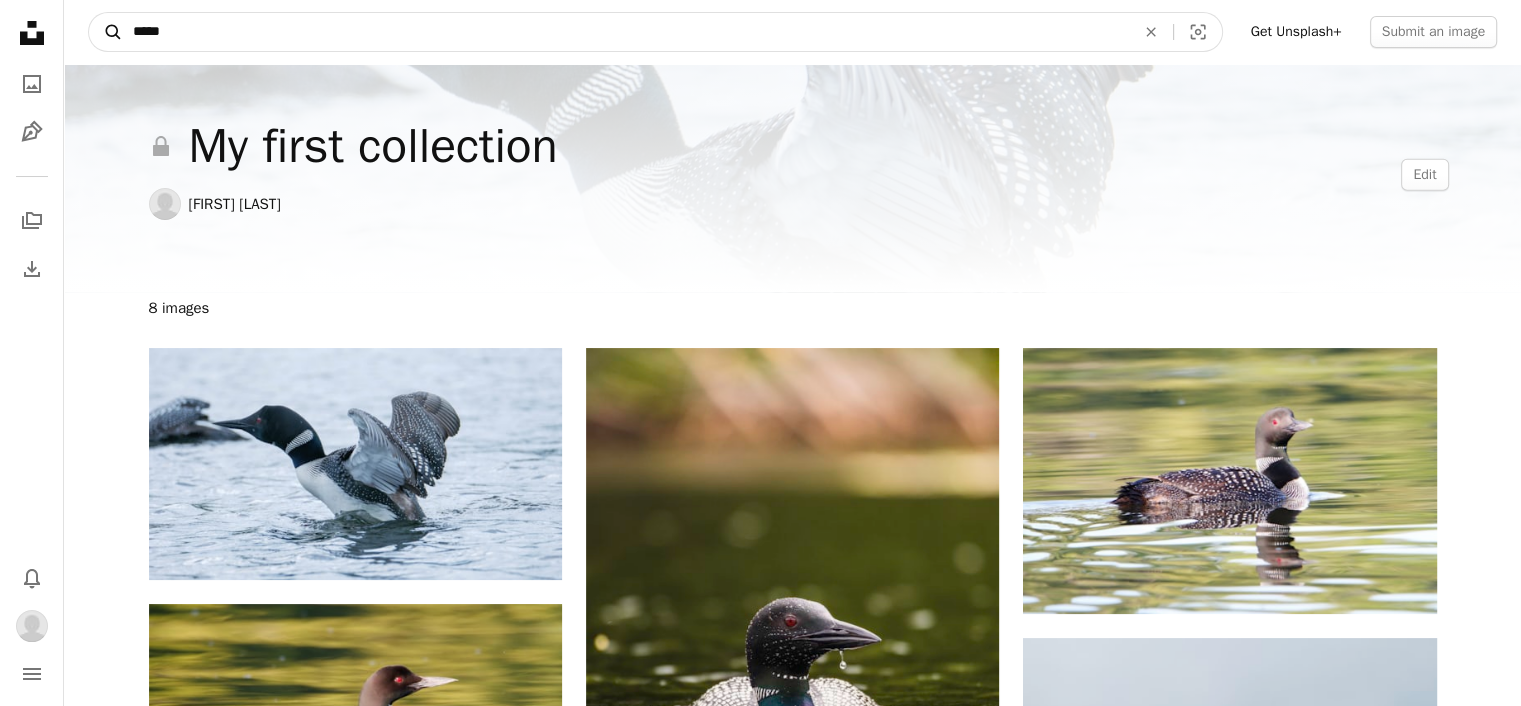click on "A magnifying glass" 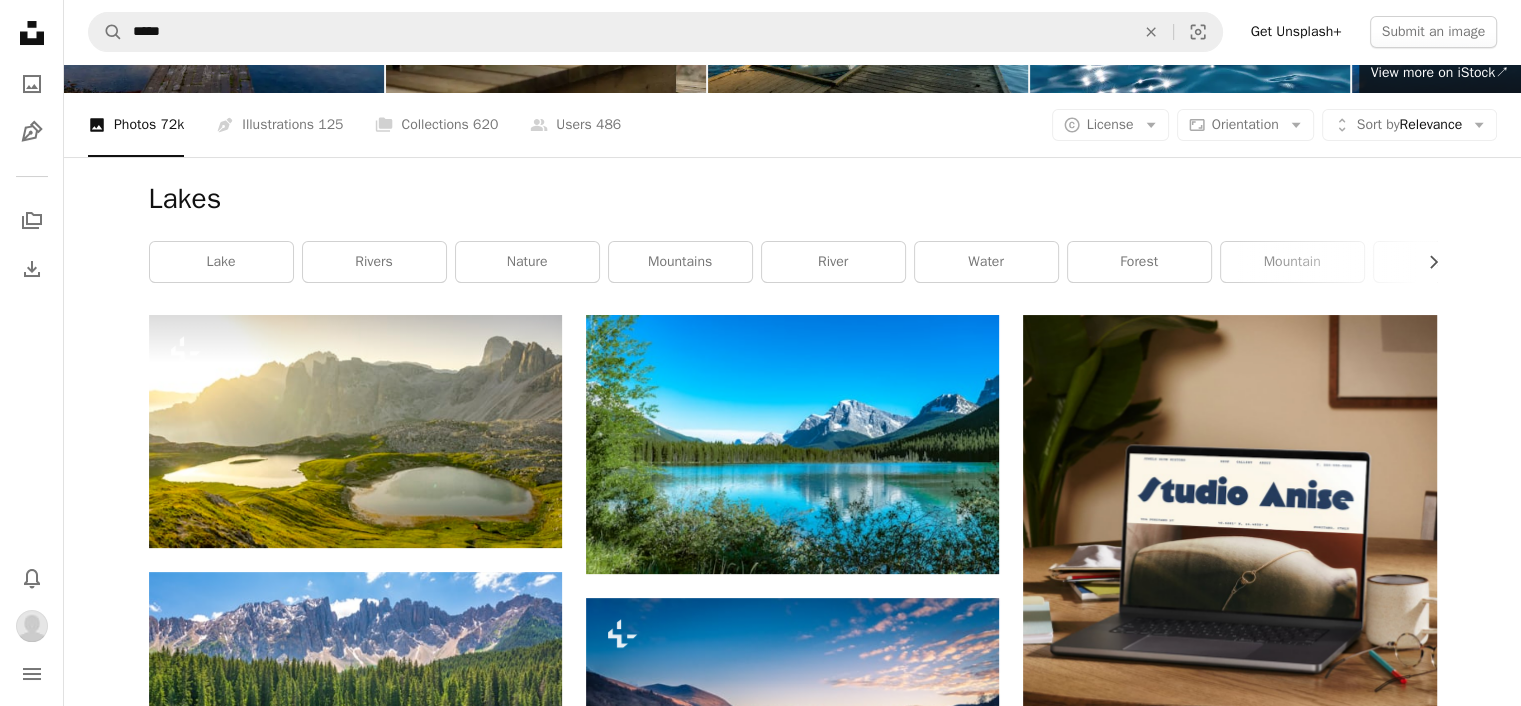 scroll, scrollTop: 0, scrollLeft: 0, axis: both 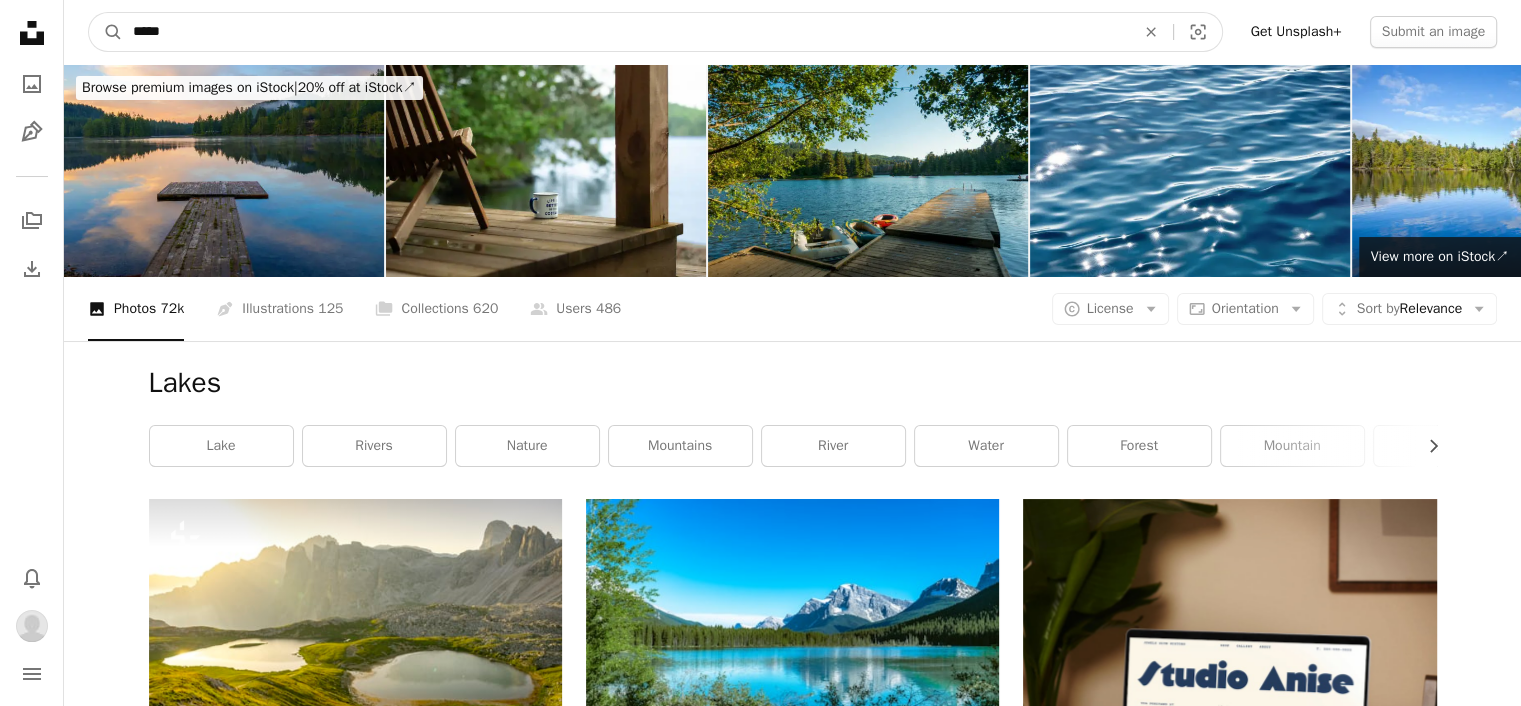 click on "*****" at bounding box center (626, 32) 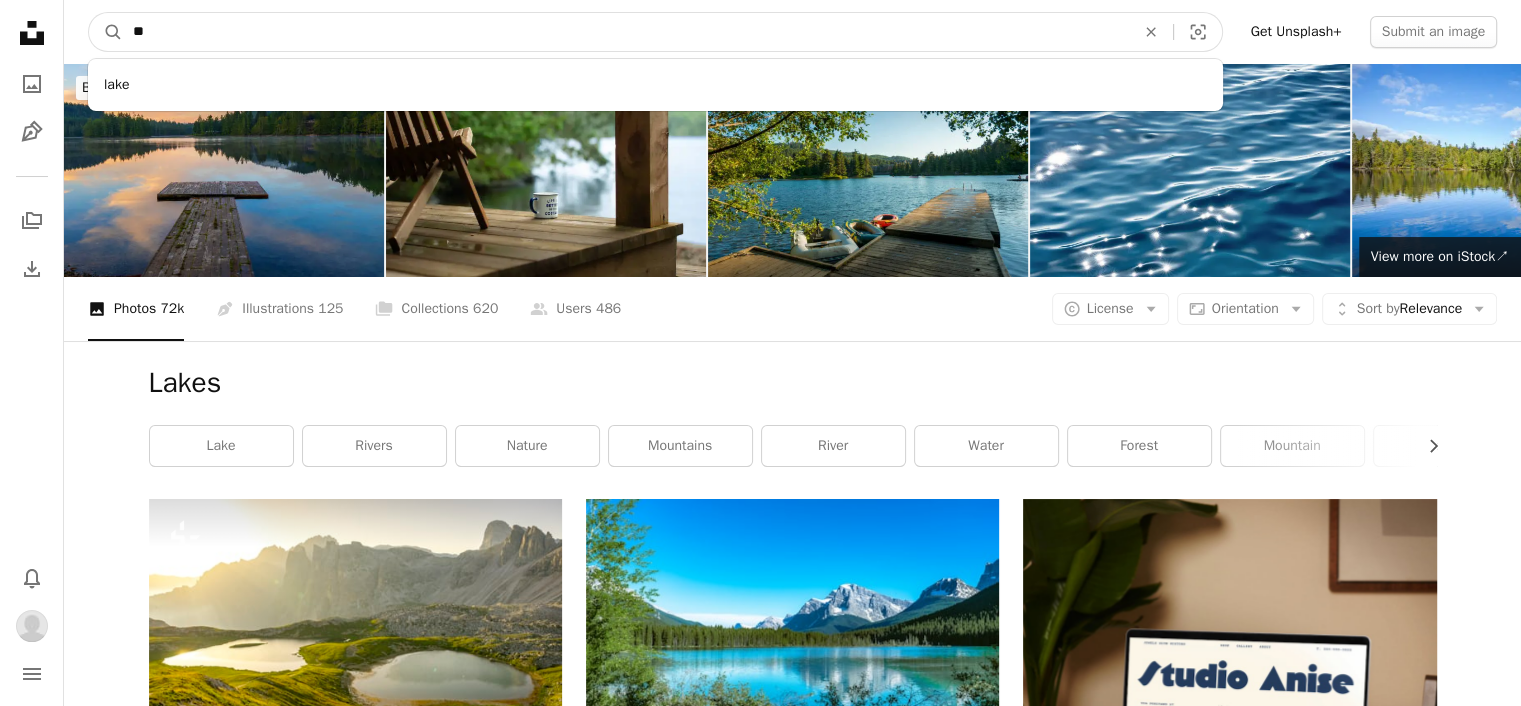 type on "*" 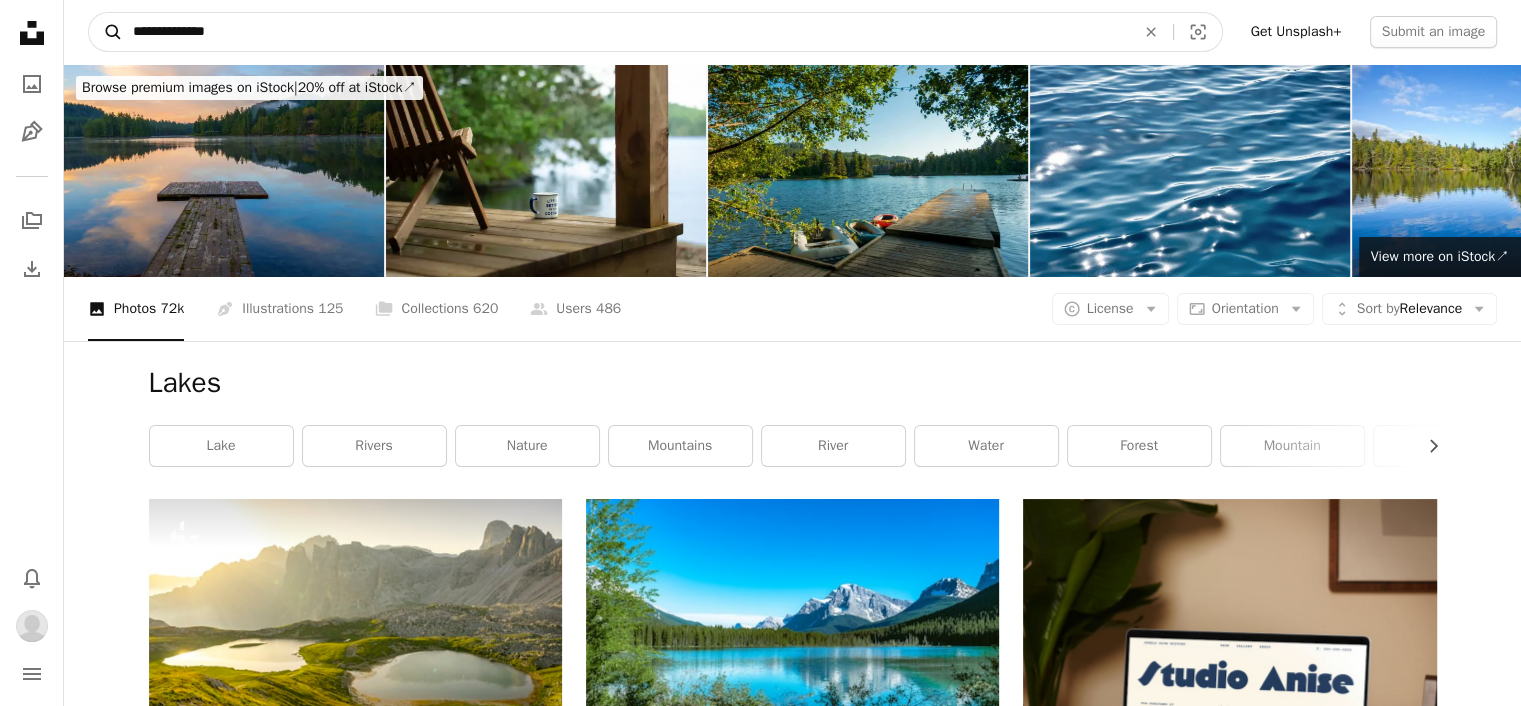 type on "**********" 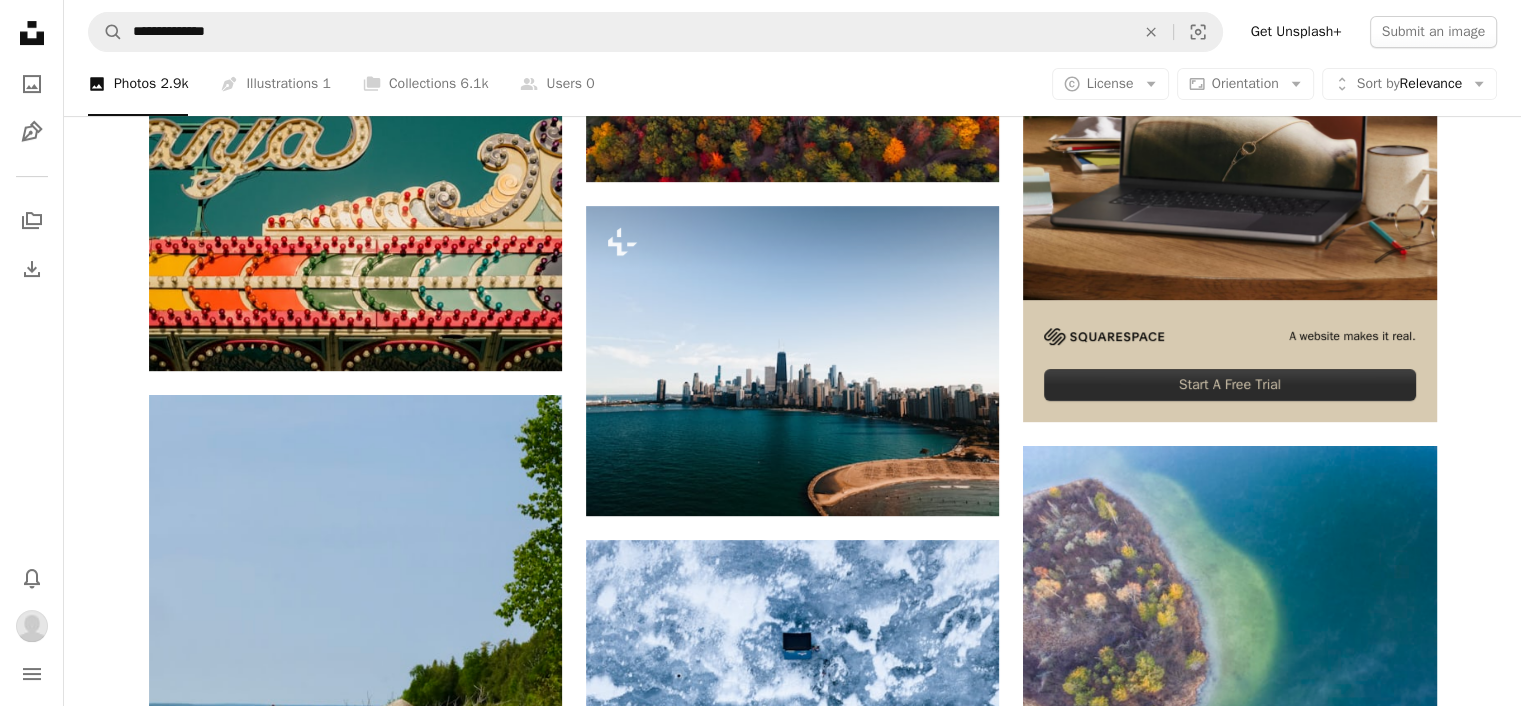 scroll, scrollTop: 0, scrollLeft: 0, axis: both 